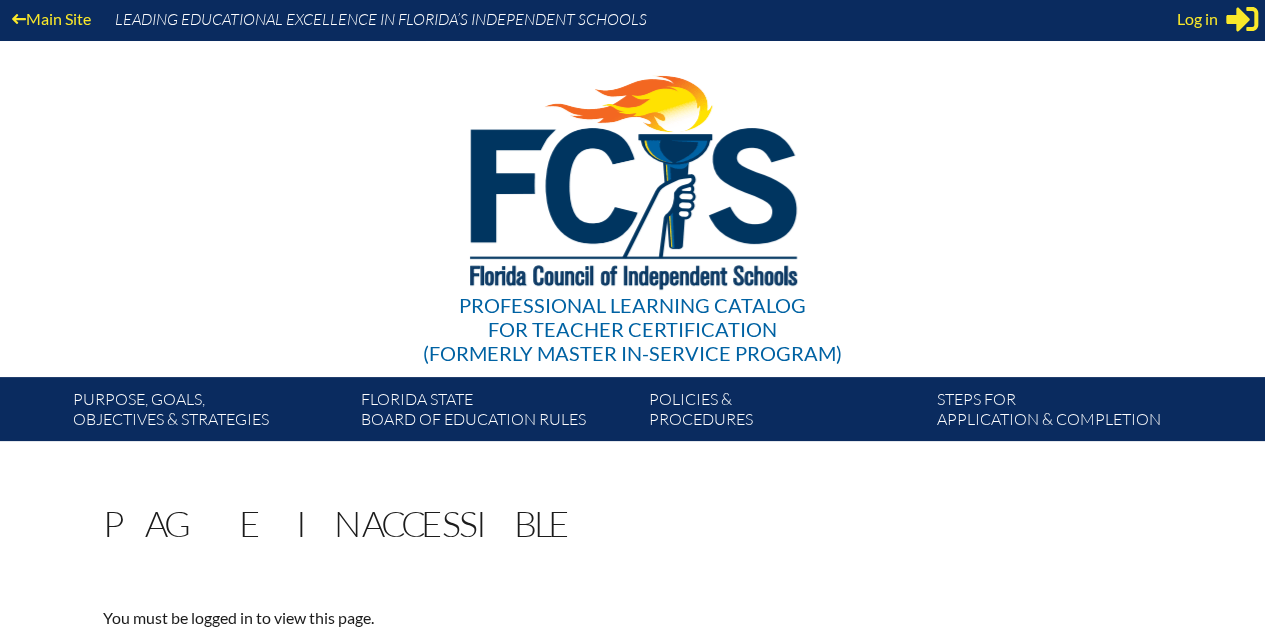 scroll, scrollTop: 0, scrollLeft: 0, axis: both 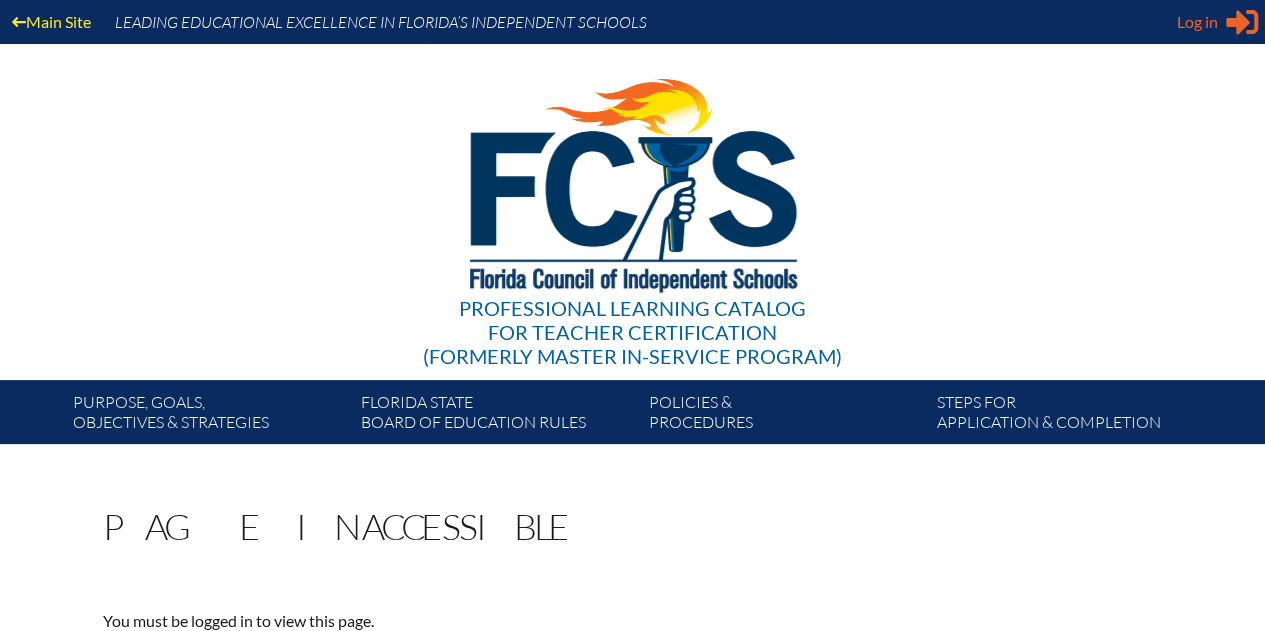 click on "Log in" at bounding box center [1197, 22] 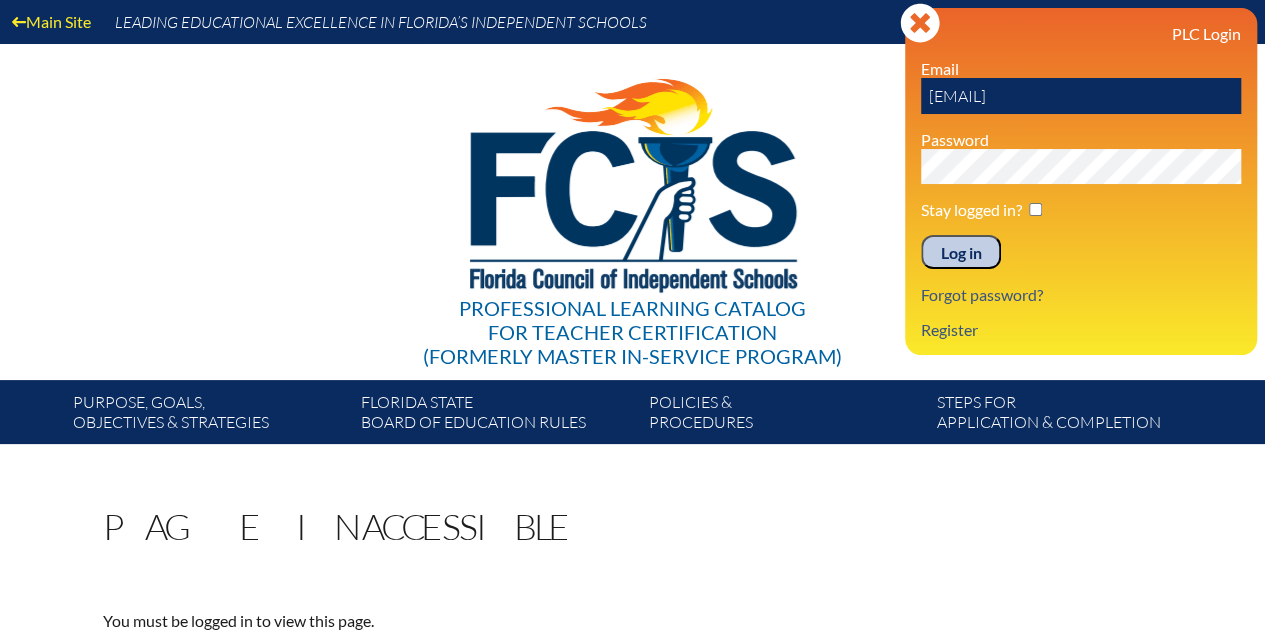 click on "arogers@corbettprep.com" at bounding box center [1081, 96] 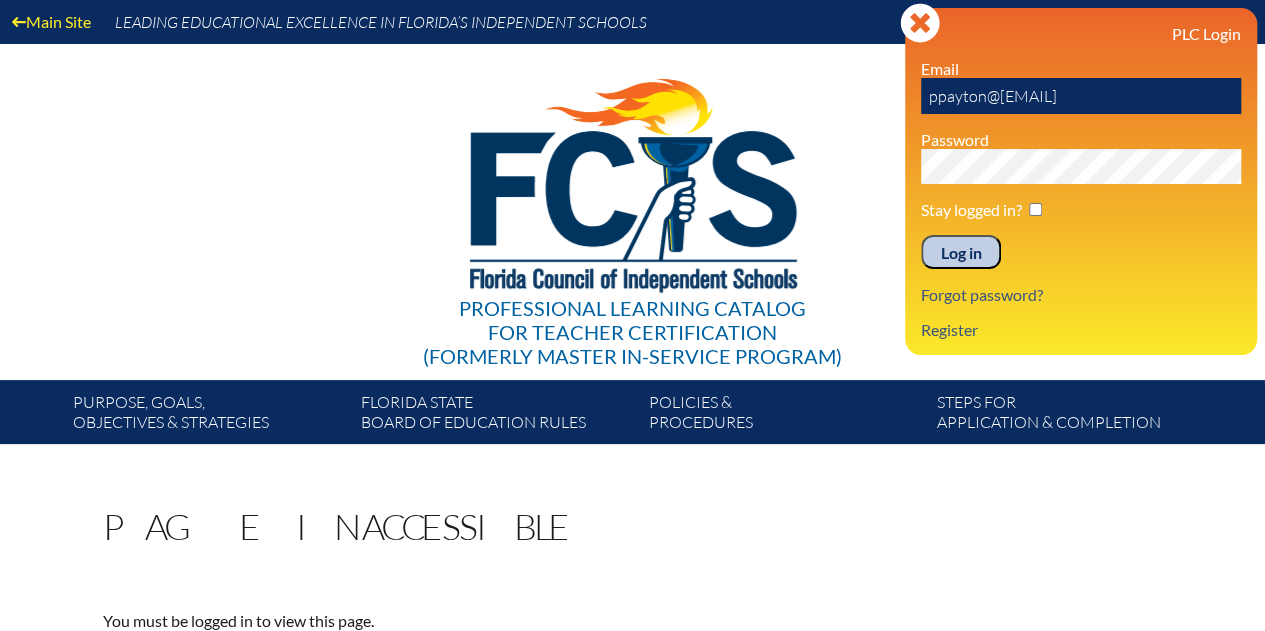 type on "[EMAIL]" 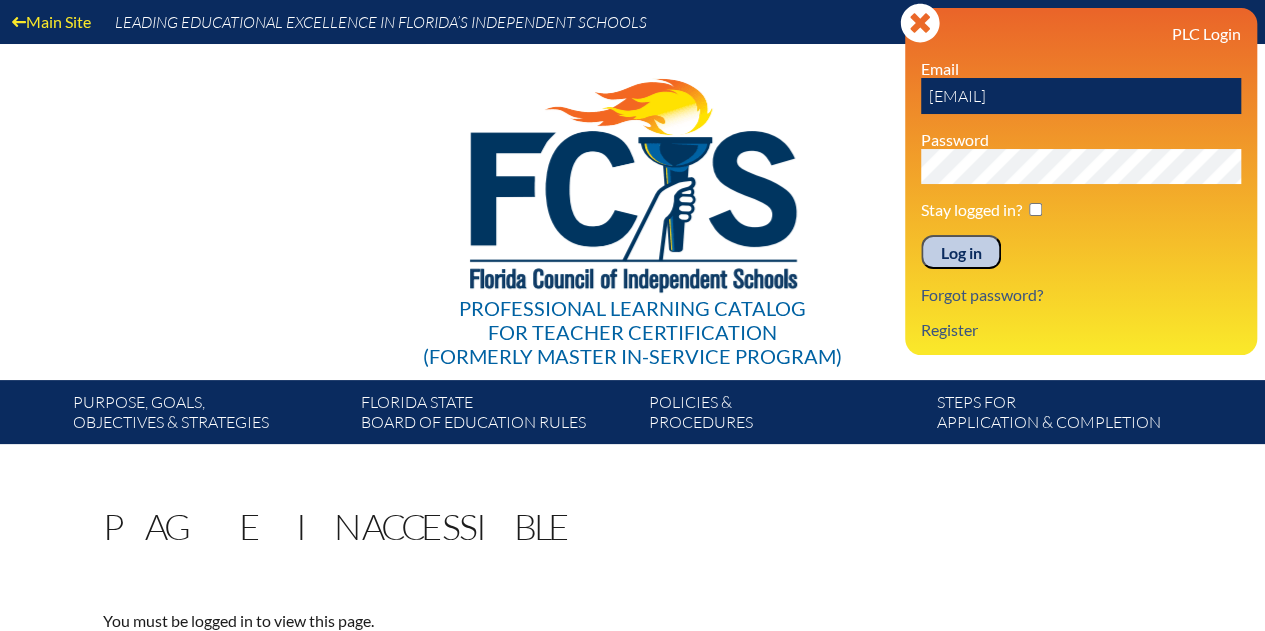 click on "Log in" at bounding box center [961, 252] 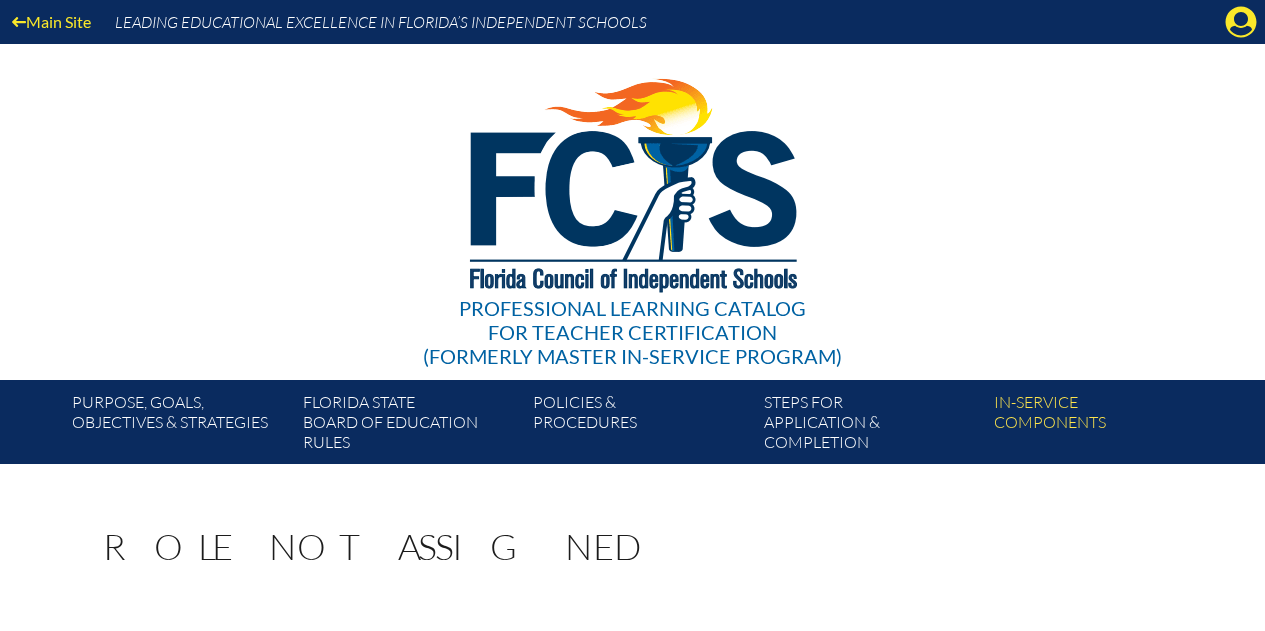 scroll, scrollTop: 0, scrollLeft: 0, axis: both 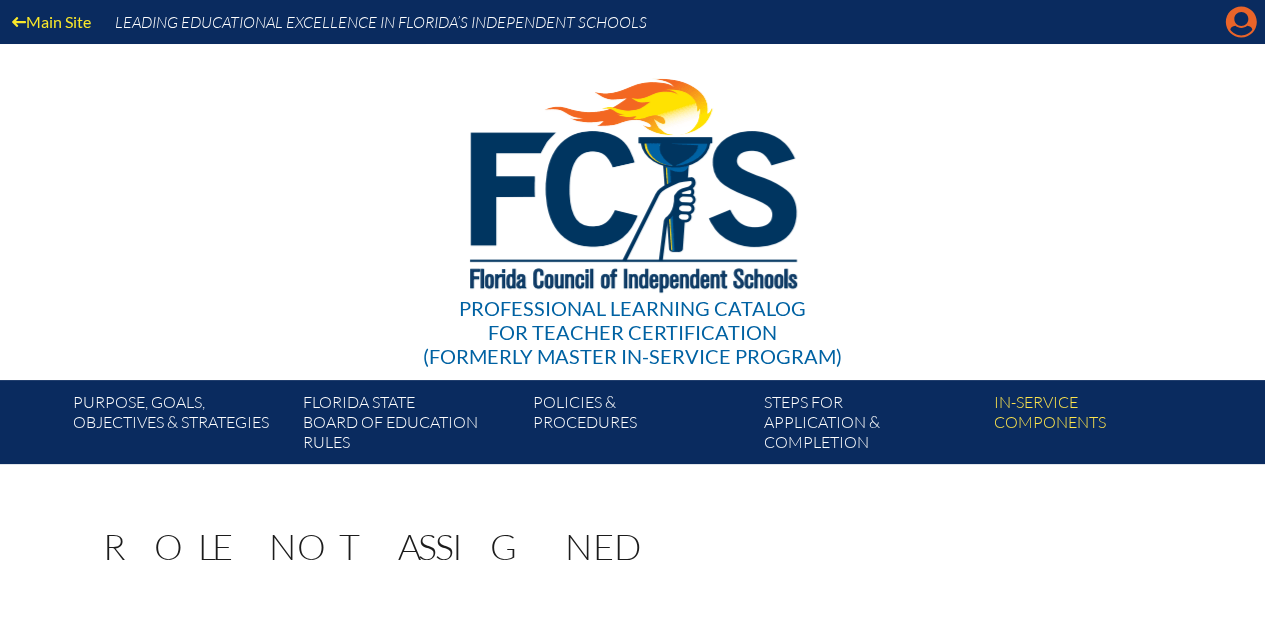 click on "Manage account" 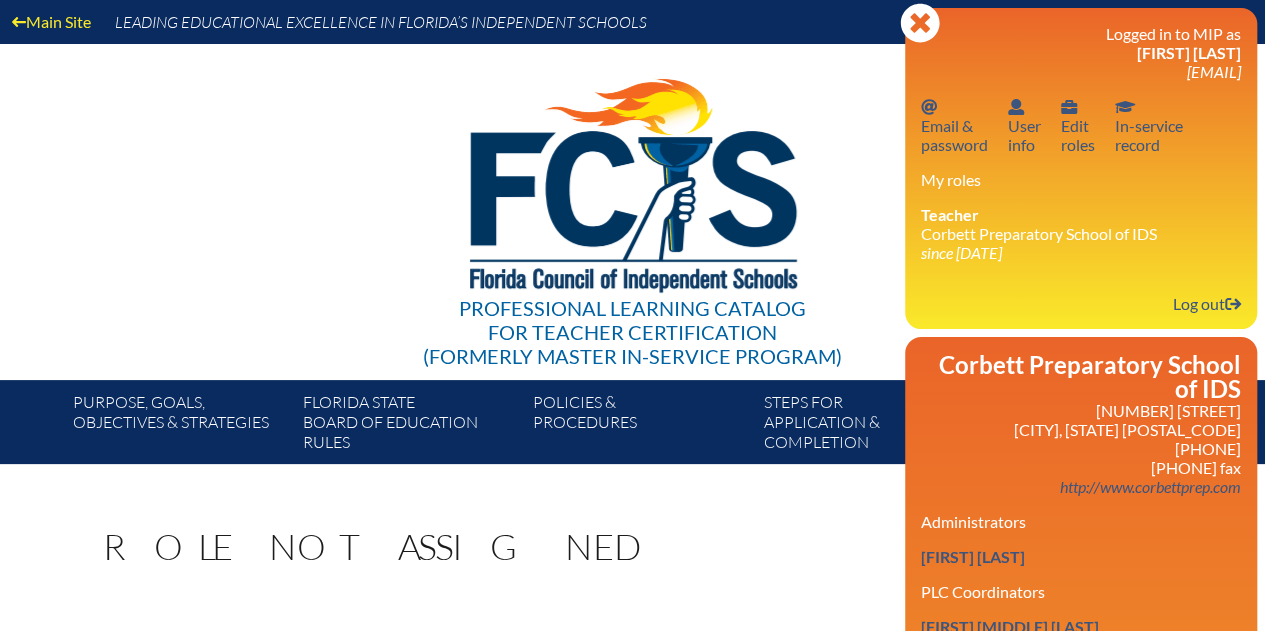 click on "Teacher
Corbett Preparatory School of IDS
since [DATE]" at bounding box center (1081, 233) 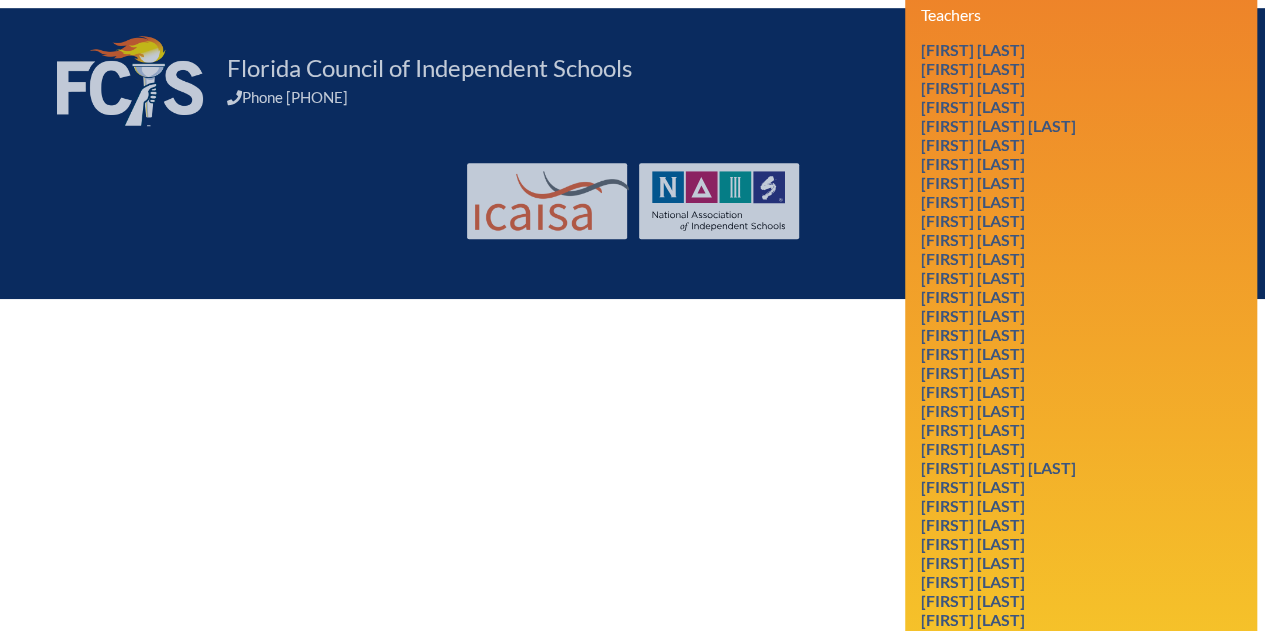 scroll, scrollTop: 100, scrollLeft: 0, axis: vertical 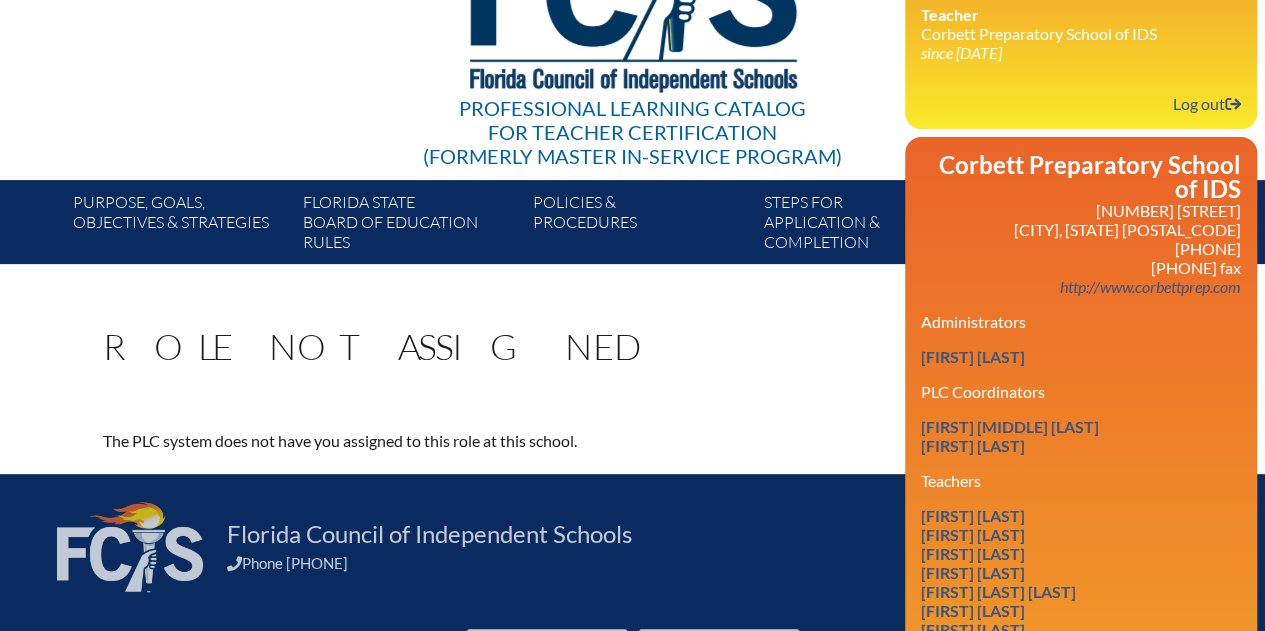 click on "User info
Edit roles" at bounding box center (1078, -75) 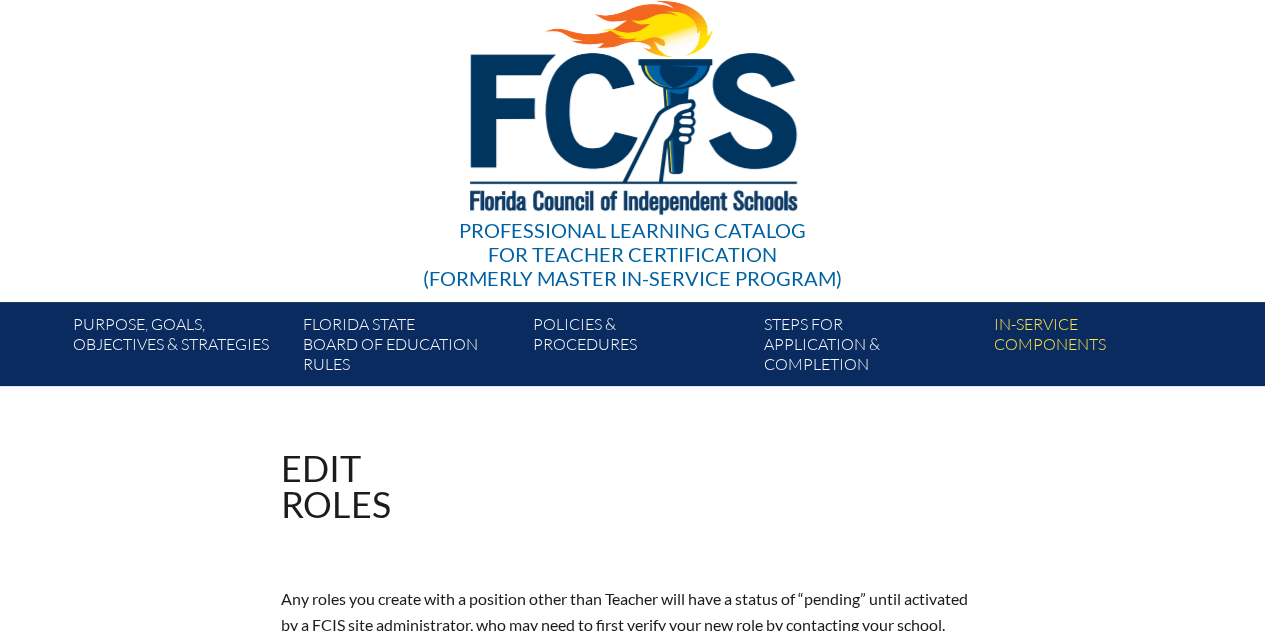 scroll, scrollTop: 0, scrollLeft: 0, axis: both 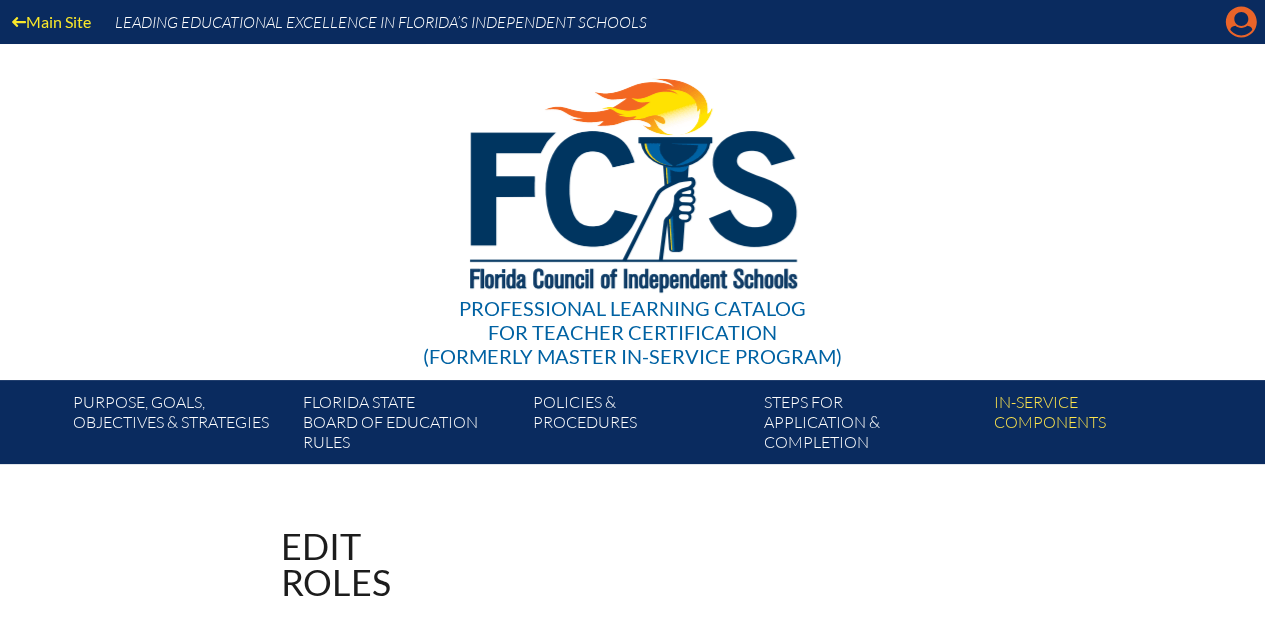click 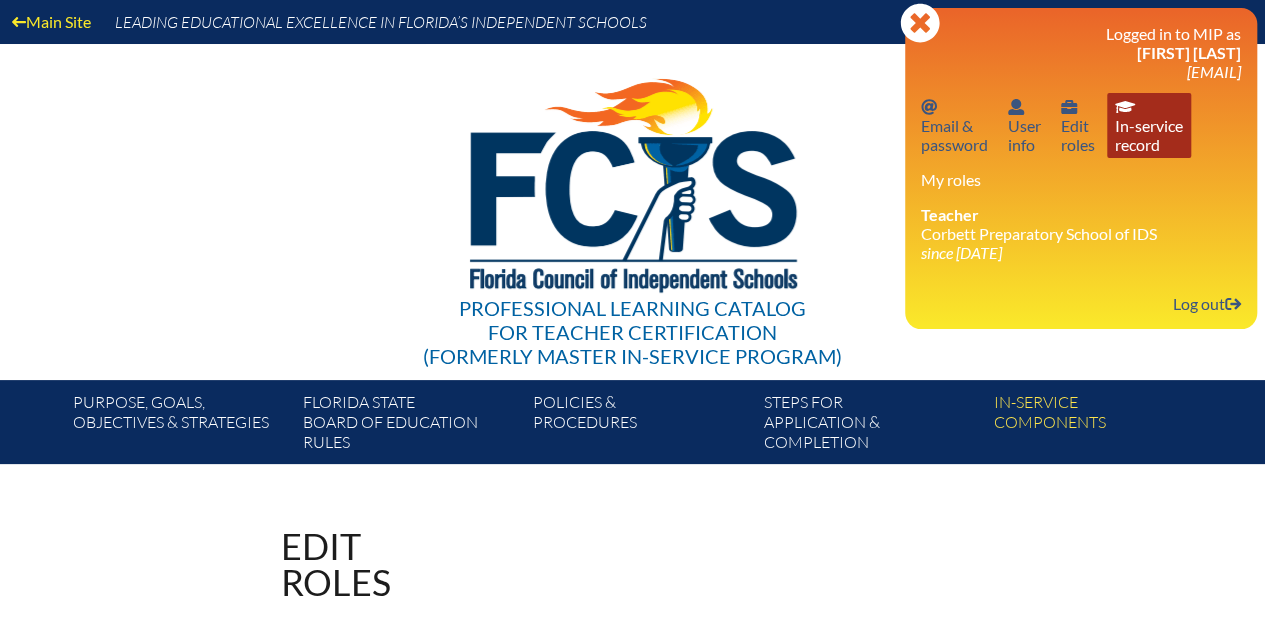 click on "In-service record
In-service record" at bounding box center [1149, 125] 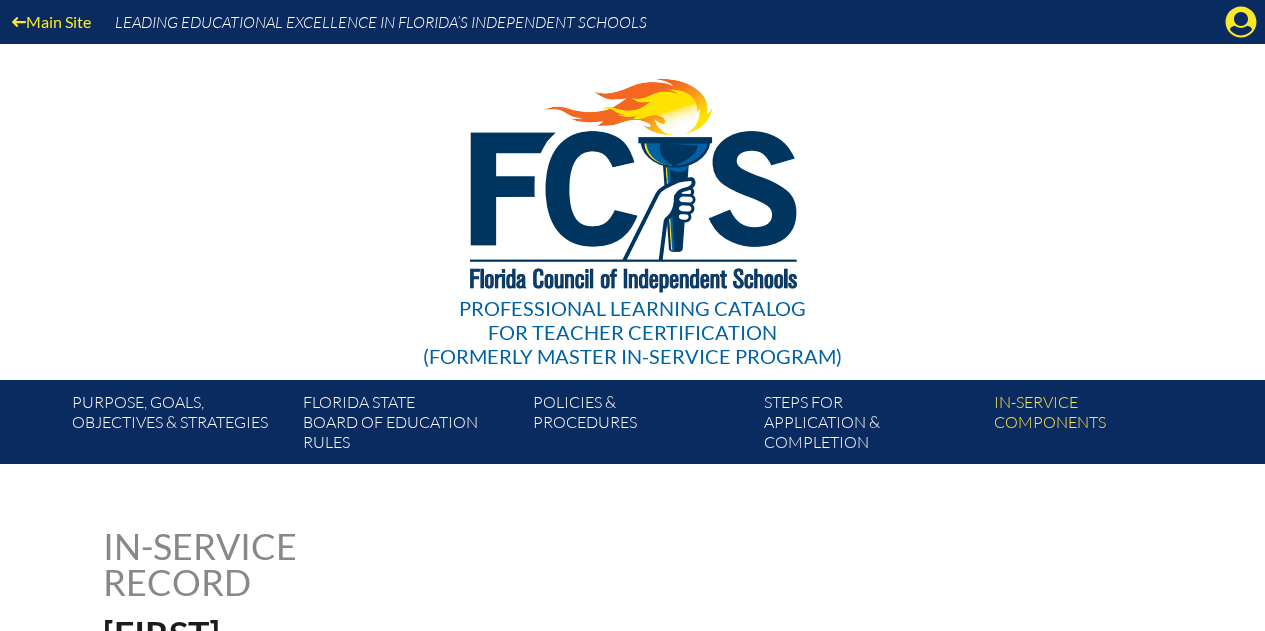 scroll, scrollTop: 0, scrollLeft: 0, axis: both 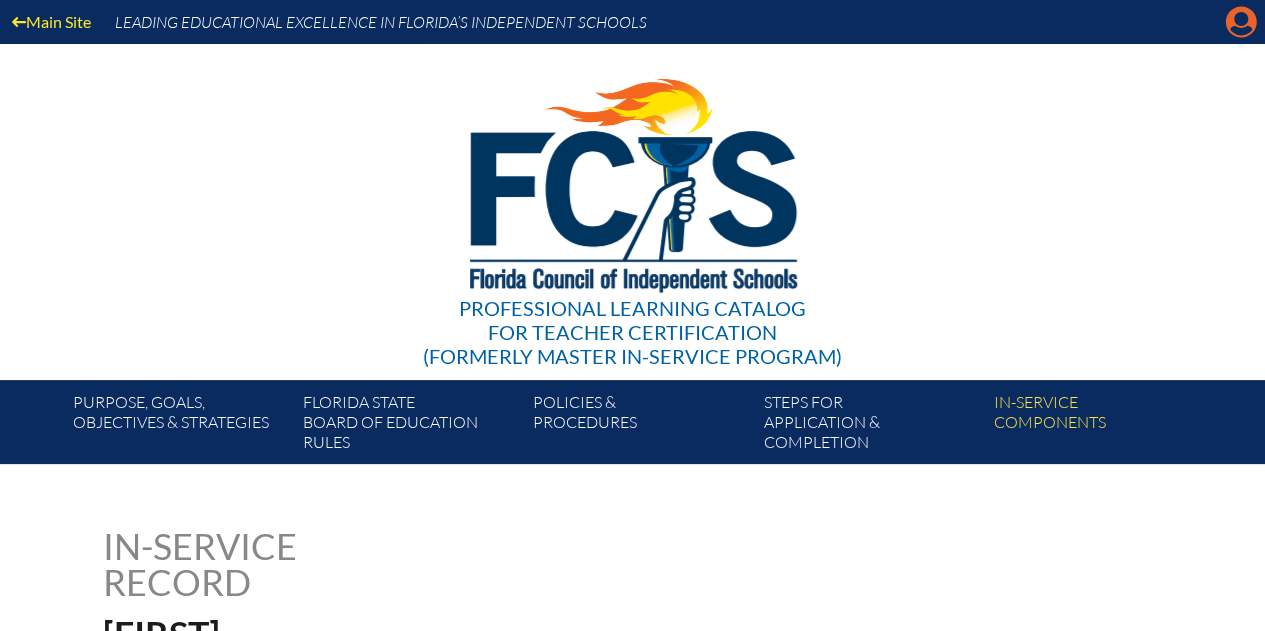 click on "Manage account" 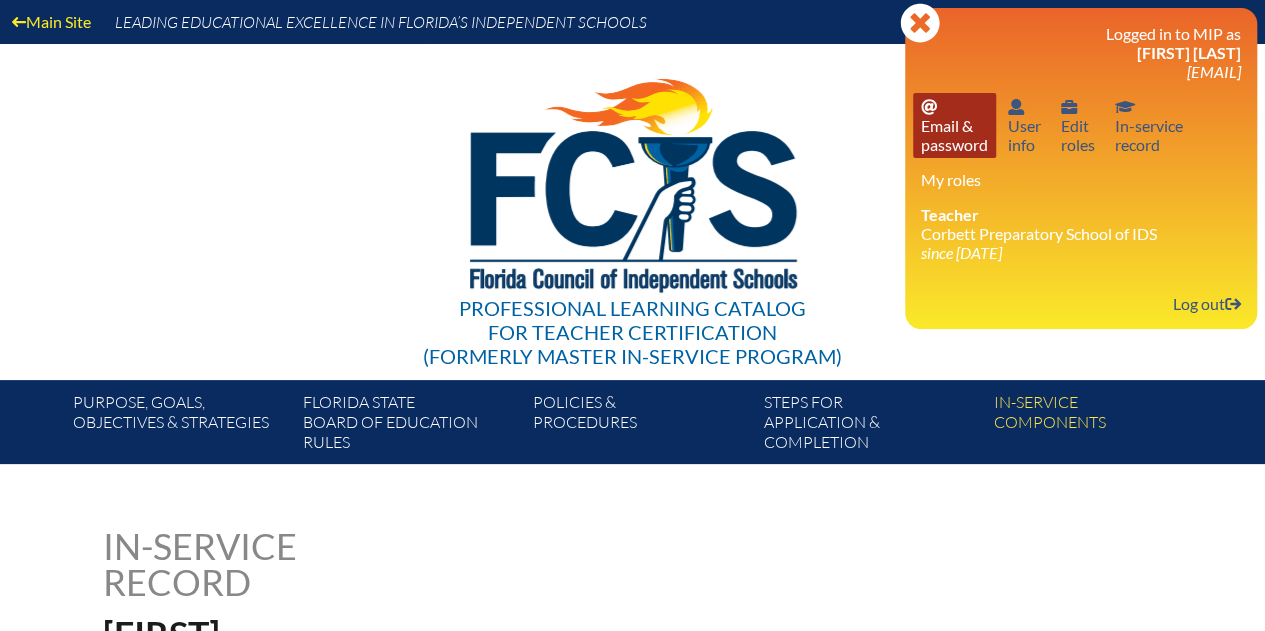 click on "Email password
Email & password" at bounding box center [954, 125] 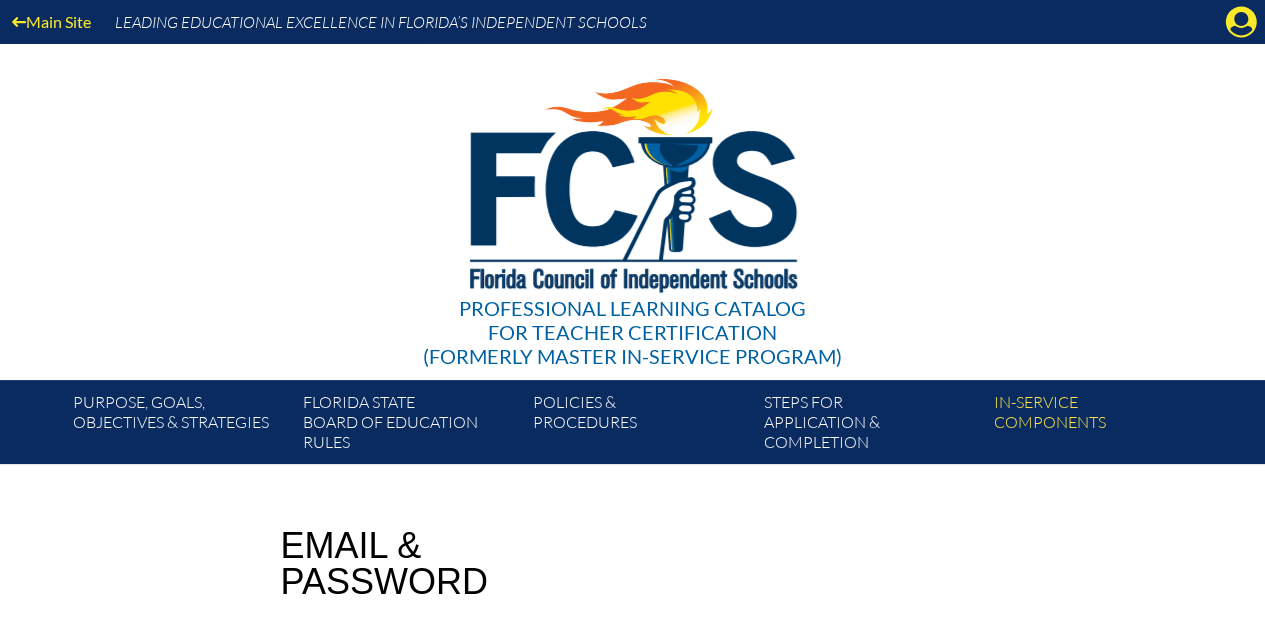 scroll, scrollTop: 0, scrollLeft: 0, axis: both 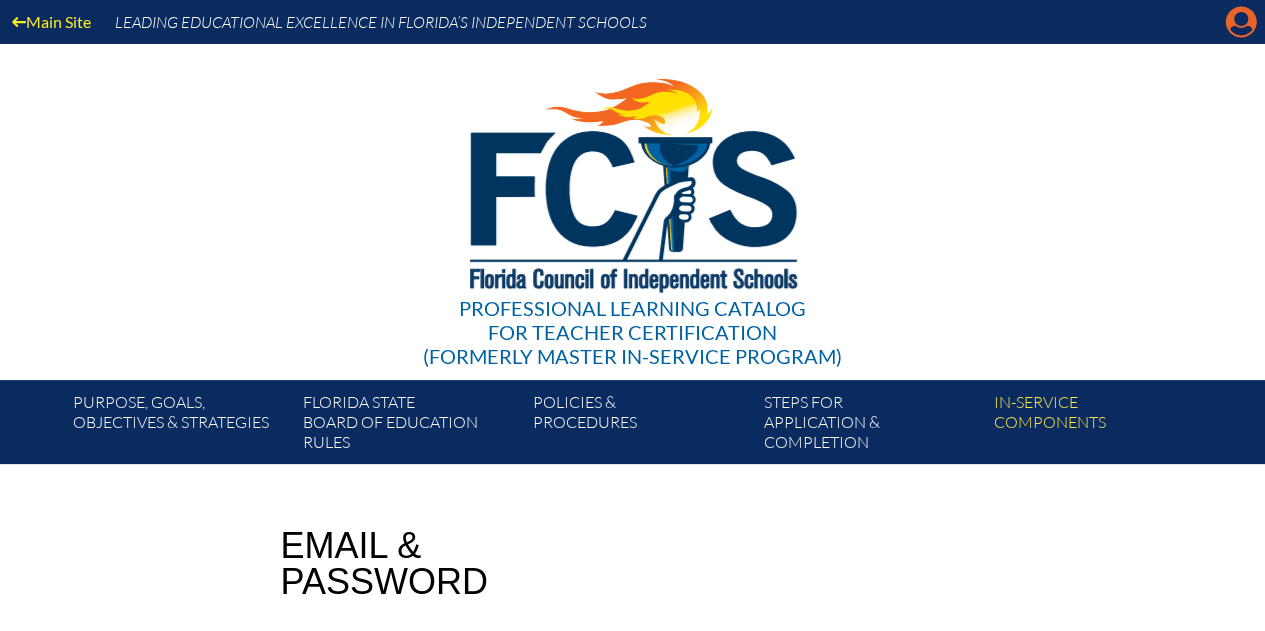 click 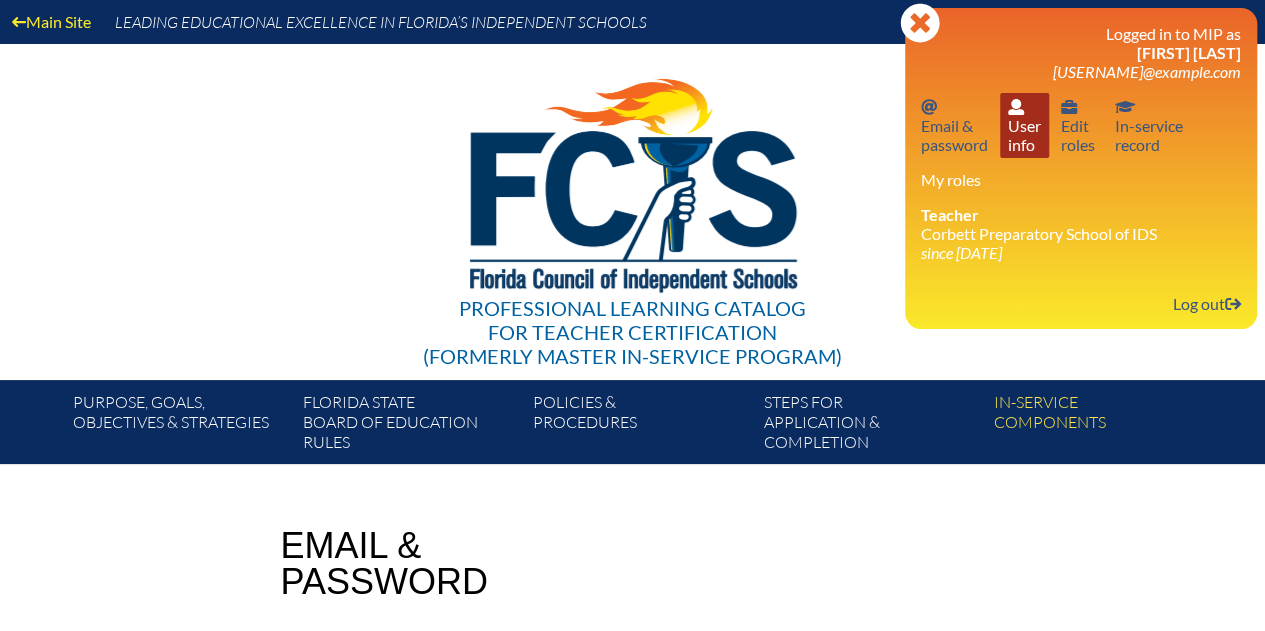 click on "User info
User info" at bounding box center [1024, 125] 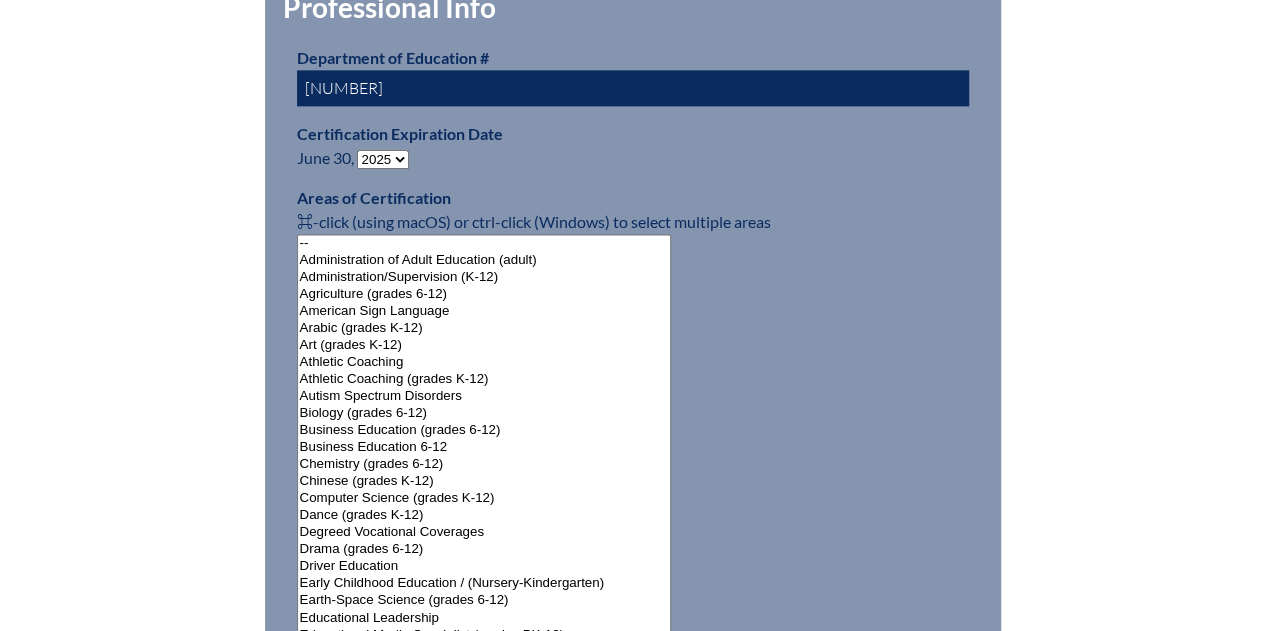 scroll, scrollTop: 1300, scrollLeft: 0, axis: vertical 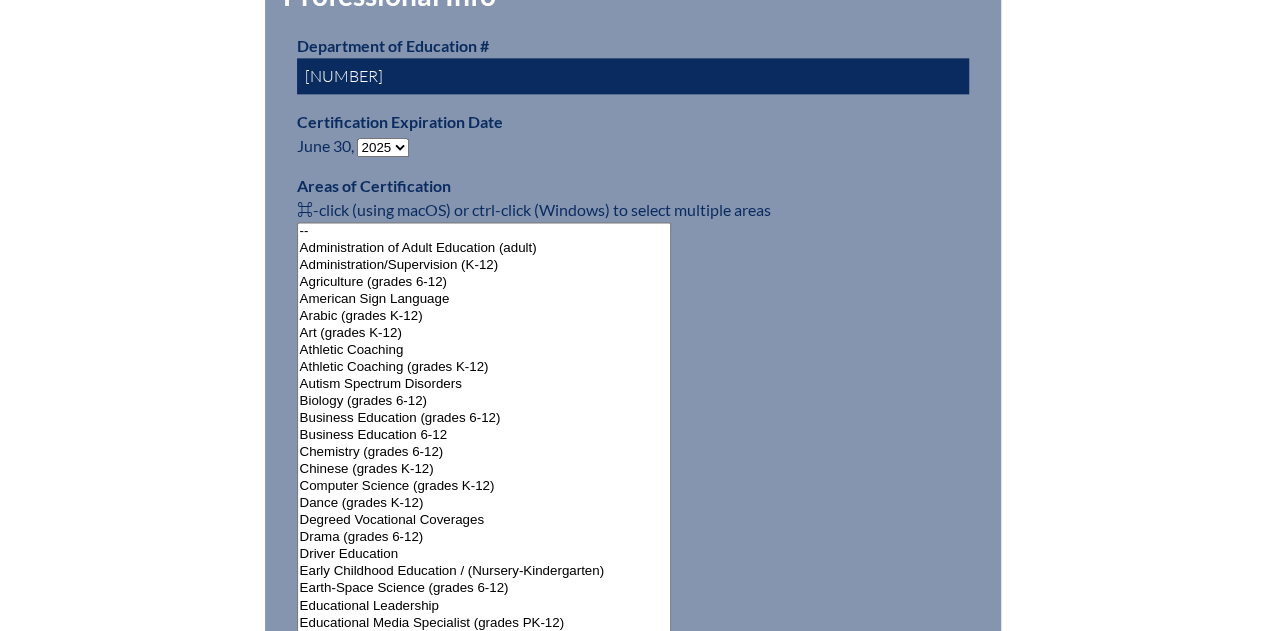 click on "-
2031 2030 2029 2028 2027 2026 2025 2024 2023 2022 2021 2020 2019 2018 2017 2016 2015 2014 2013 2012 2011 2010 2009" at bounding box center [383, 147] 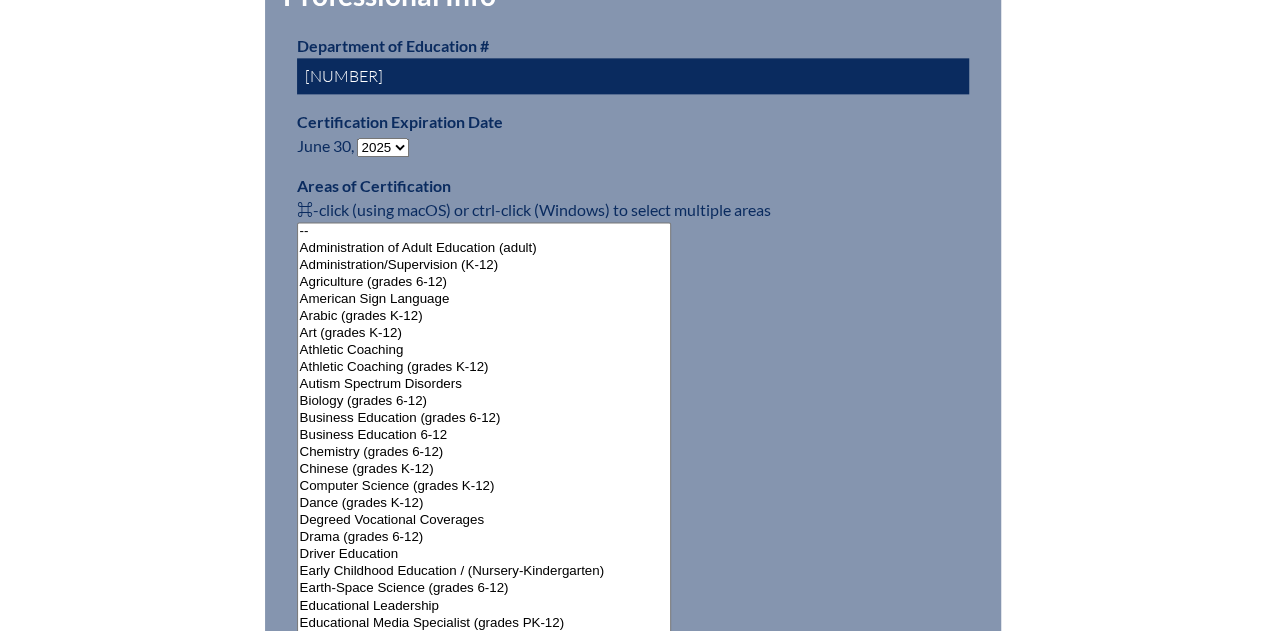 select on "2030" 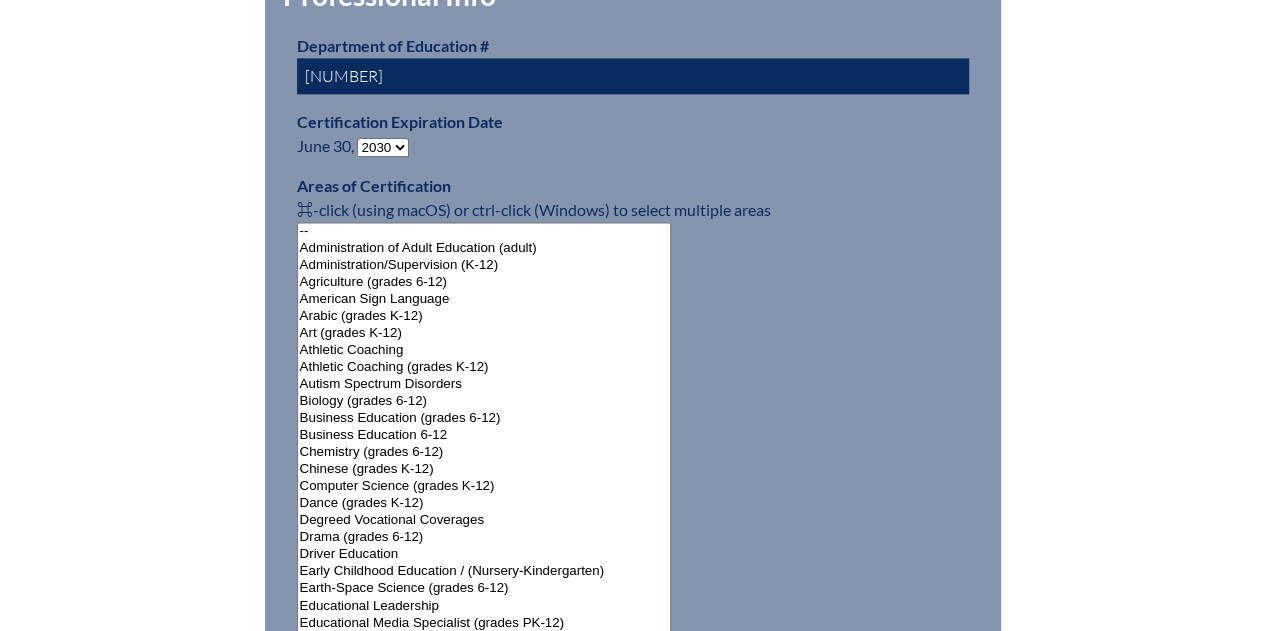 click on "-
2031 2030 2029 2028 2027 2026 2025 2024 2023 2022 2021 2020 2019 2018 2017 2016 2015 2014 2013 2012 2011 2010 2009" at bounding box center (383, 147) 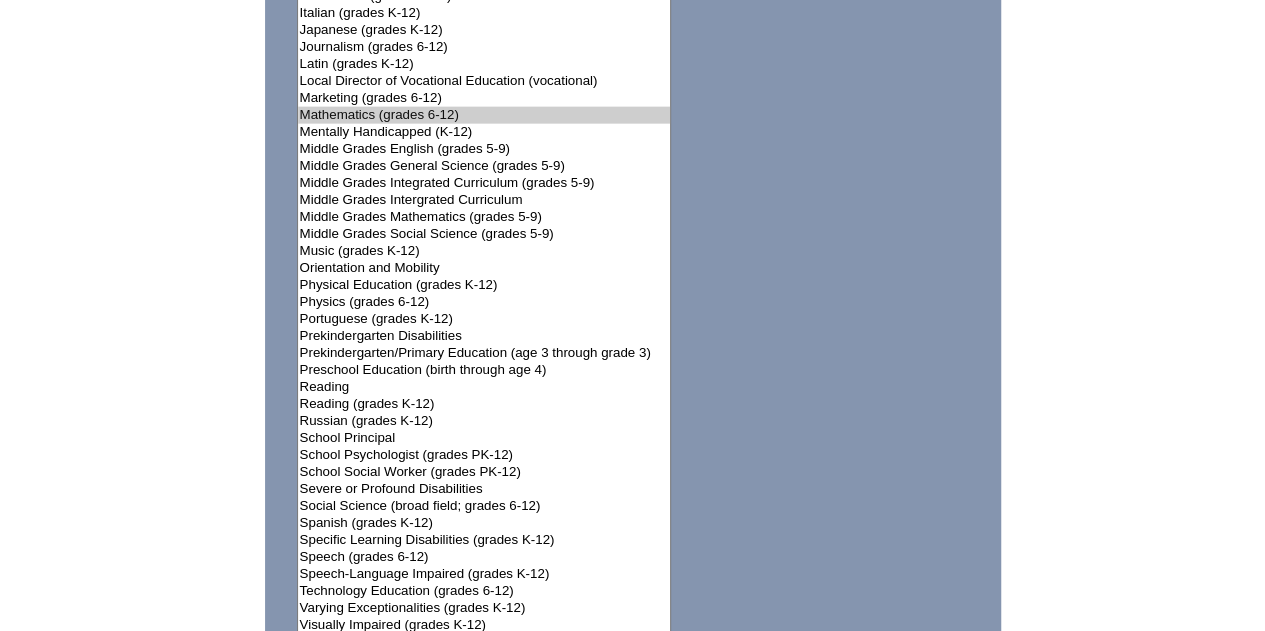 scroll, scrollTop: 2700, scrollLeft: 0, axis: vertical 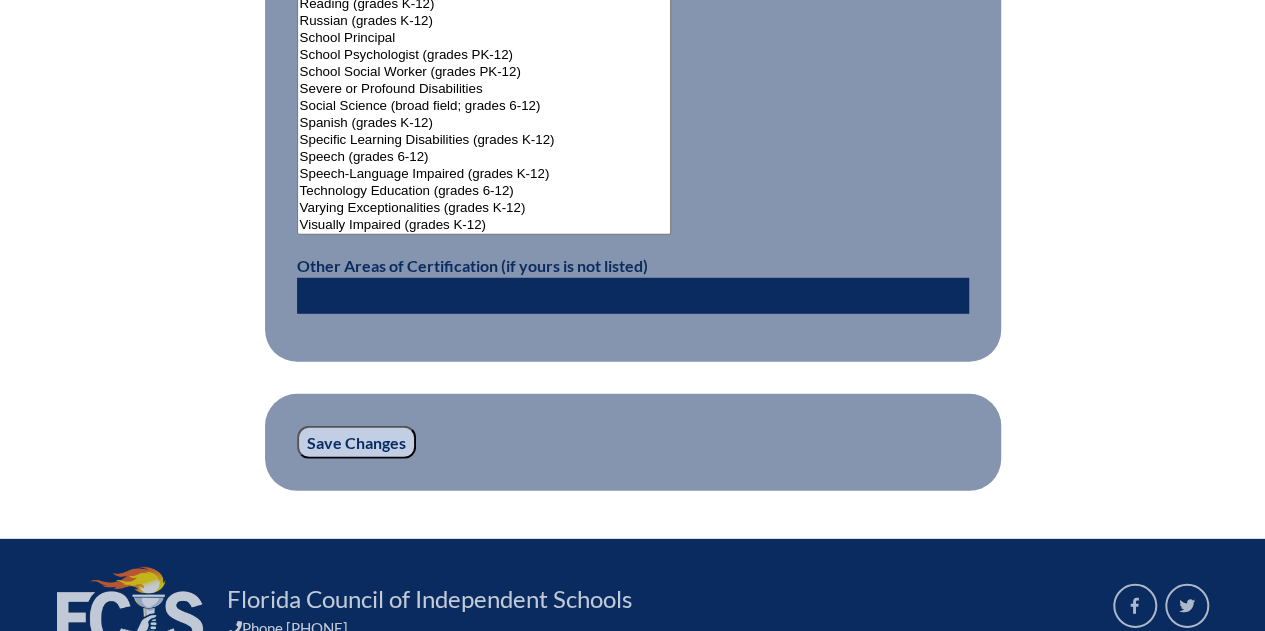 click on "Save Changes" at bounding box center [356, 443] 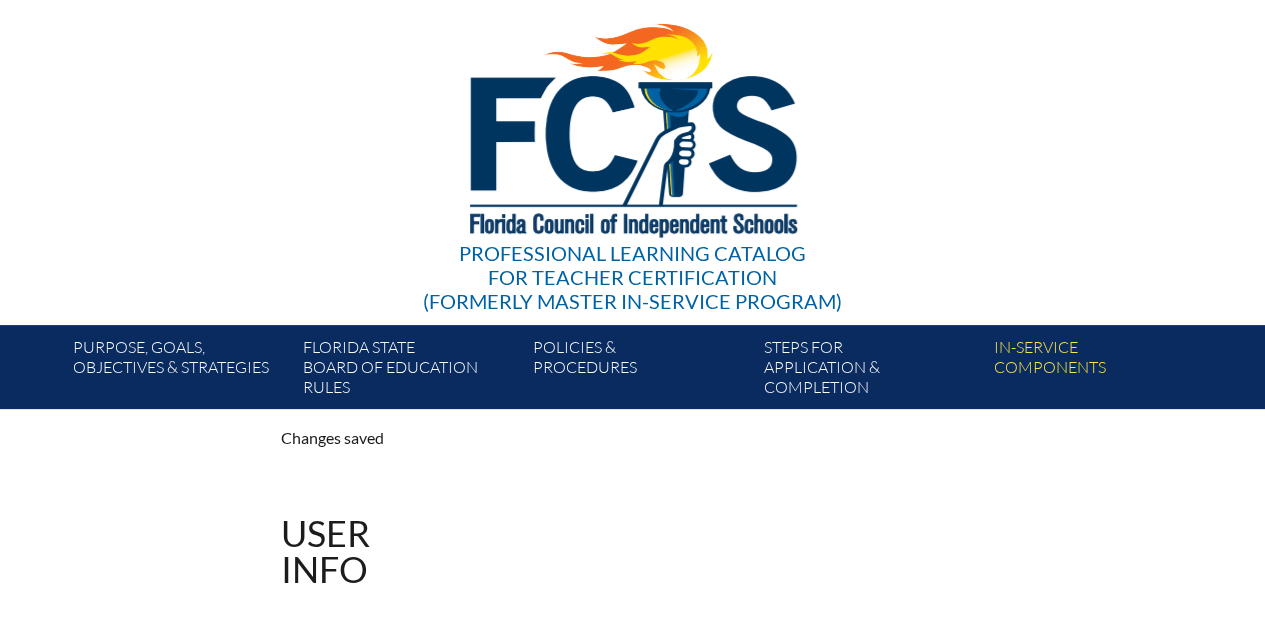 scroll, scrollTop: 0, scrollLeft: 0, axis: both 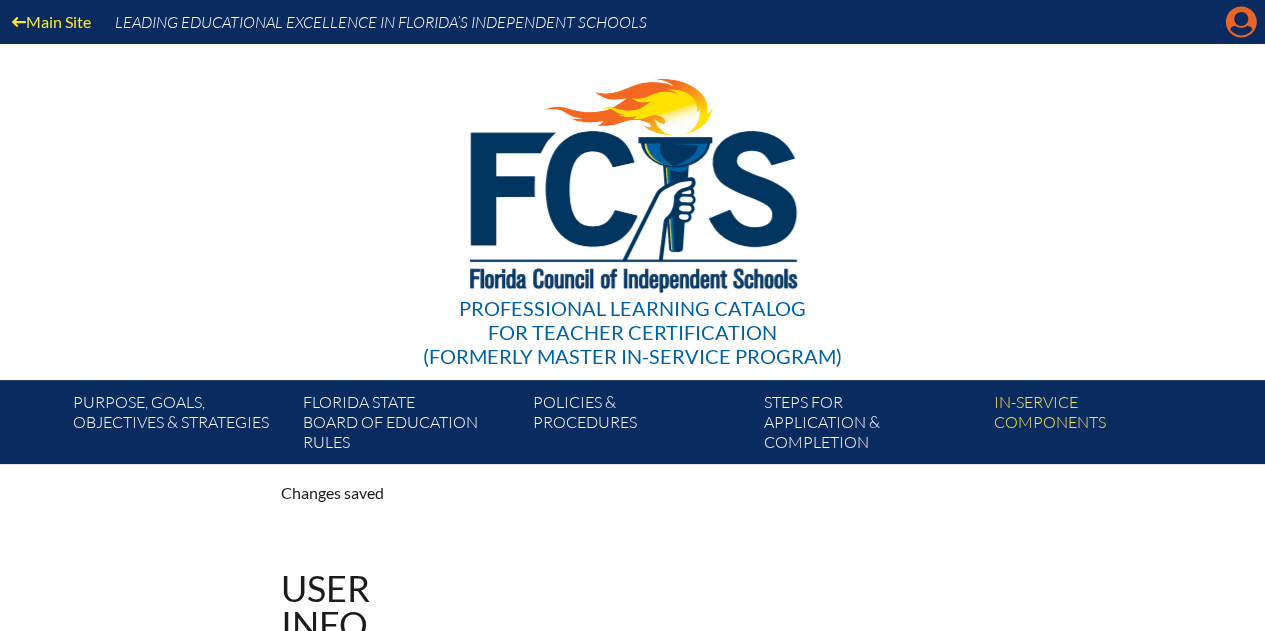click on "Manage account" 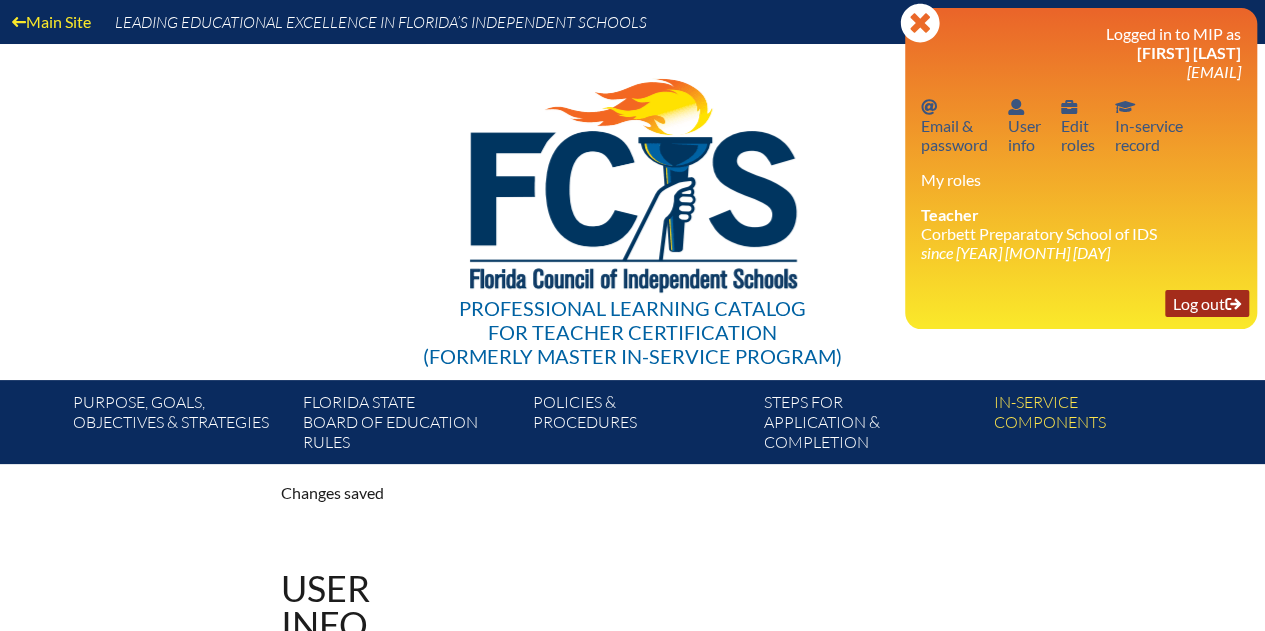 click on "Log out
Log out" at bounding box center [1207, 303] 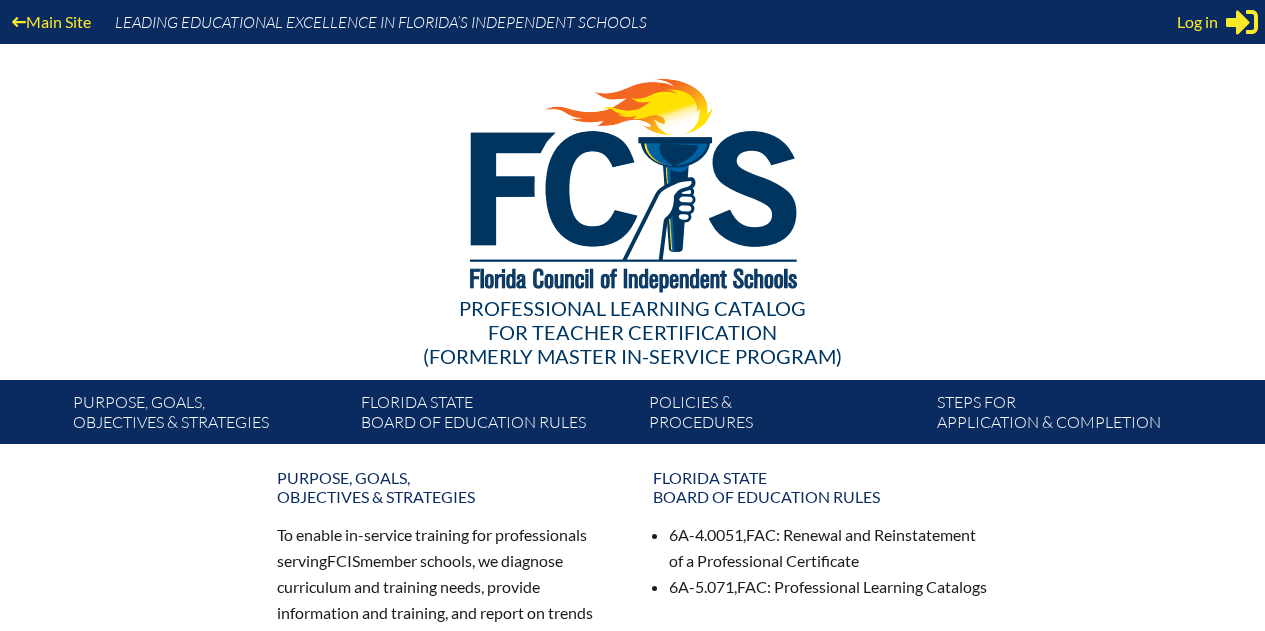 scroll, scrollTop: 0, scrollLeft: 0, axis: both 